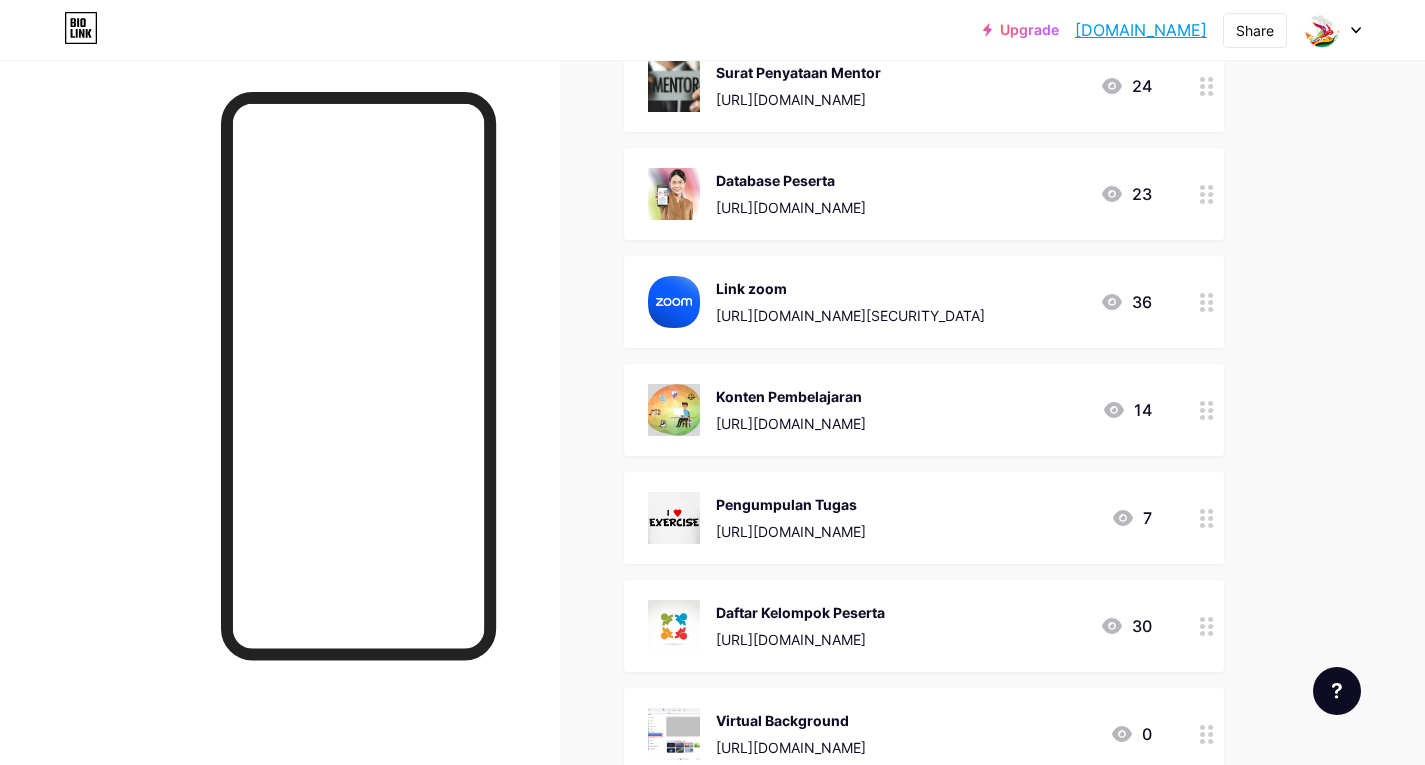 scroll, scrollTop: 500, scrollLeft: 0, axis: vertical 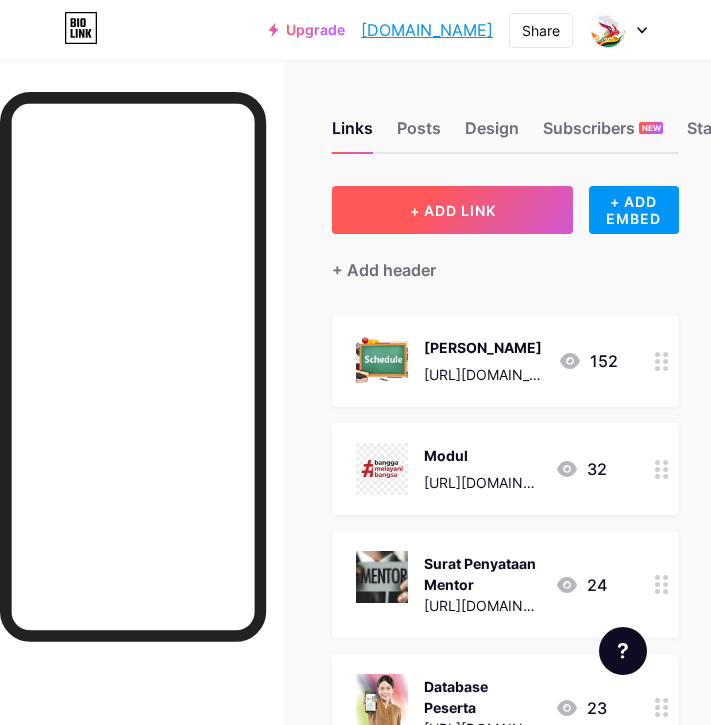 click on "+ ADD LINK" at bounding box center (452, 210) 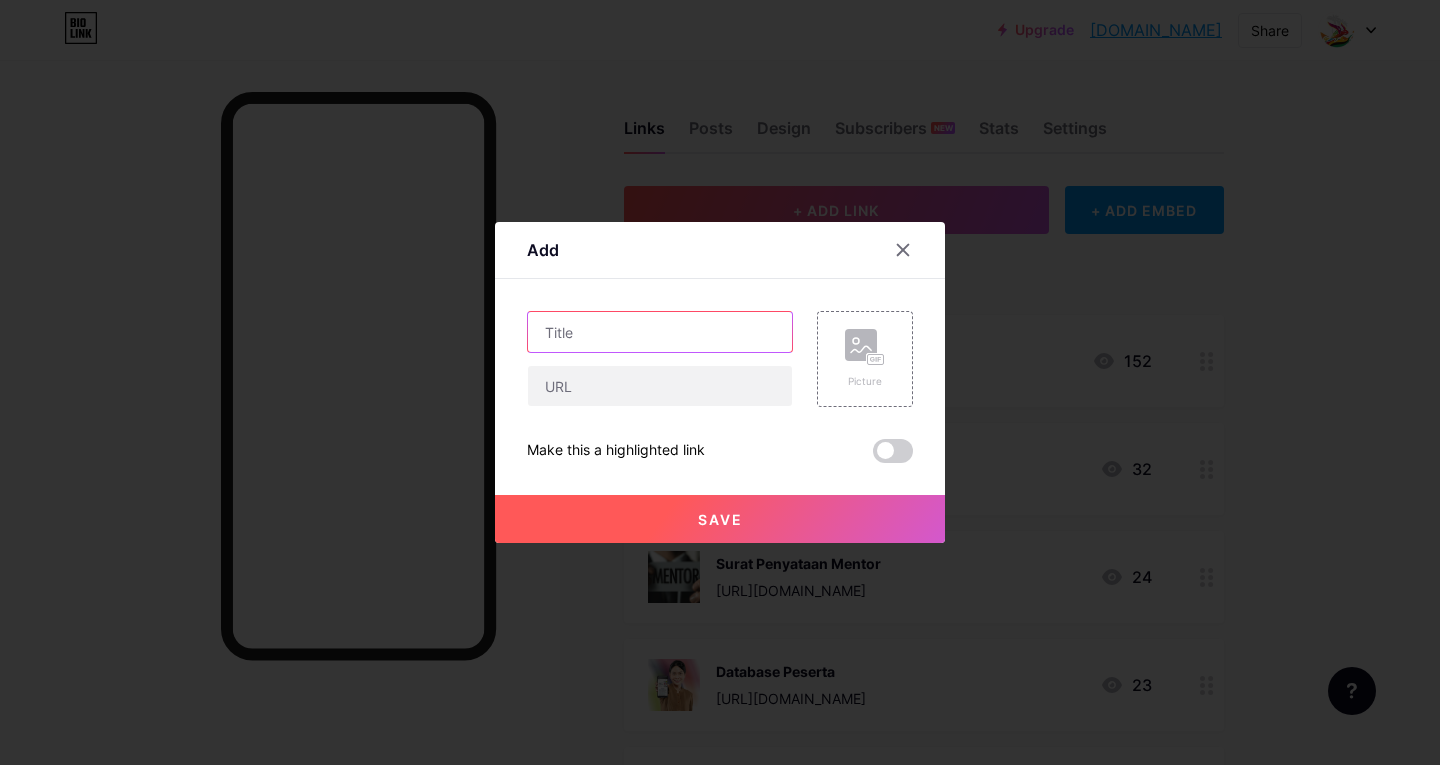 click at bounding box center [660, 332] 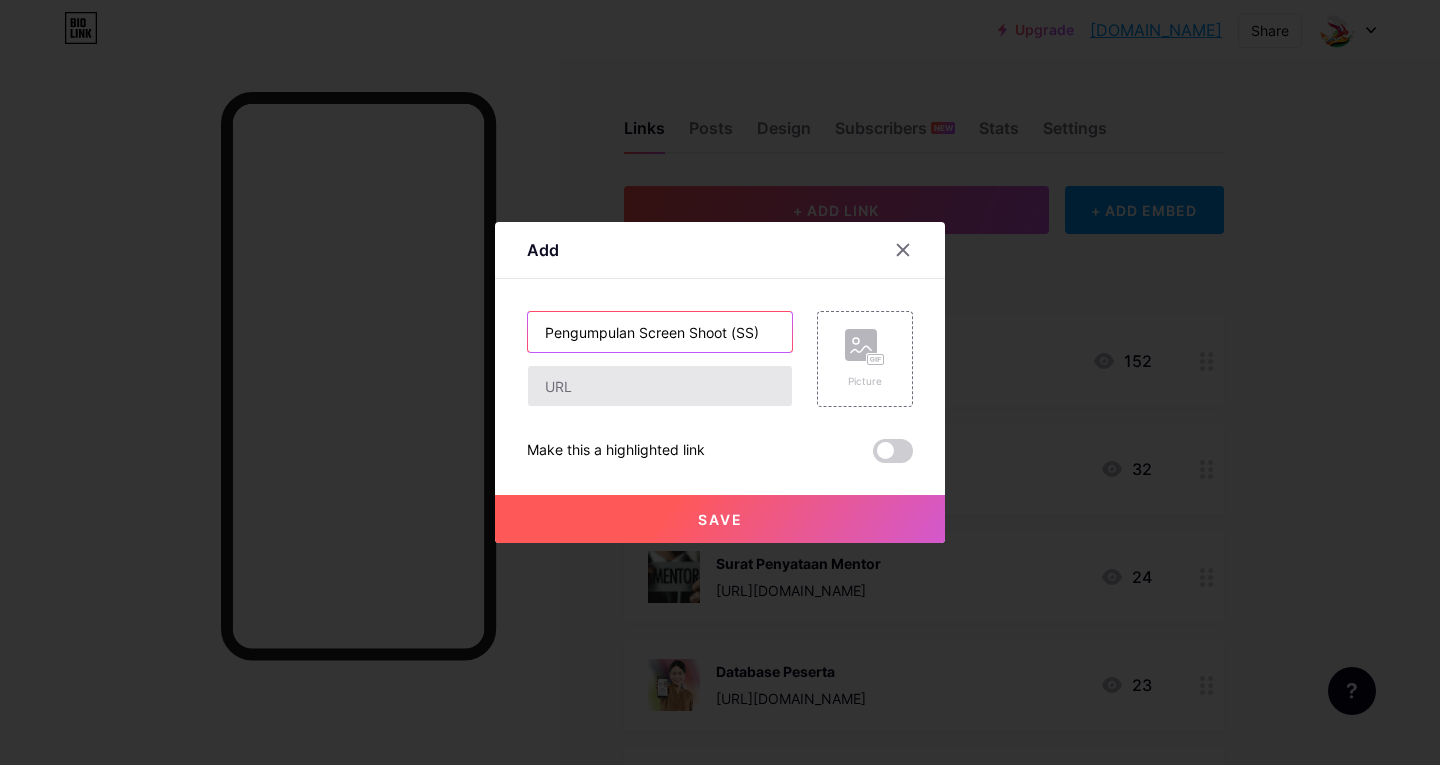 type on "Pengumpulan Screen Shoot (SS)" 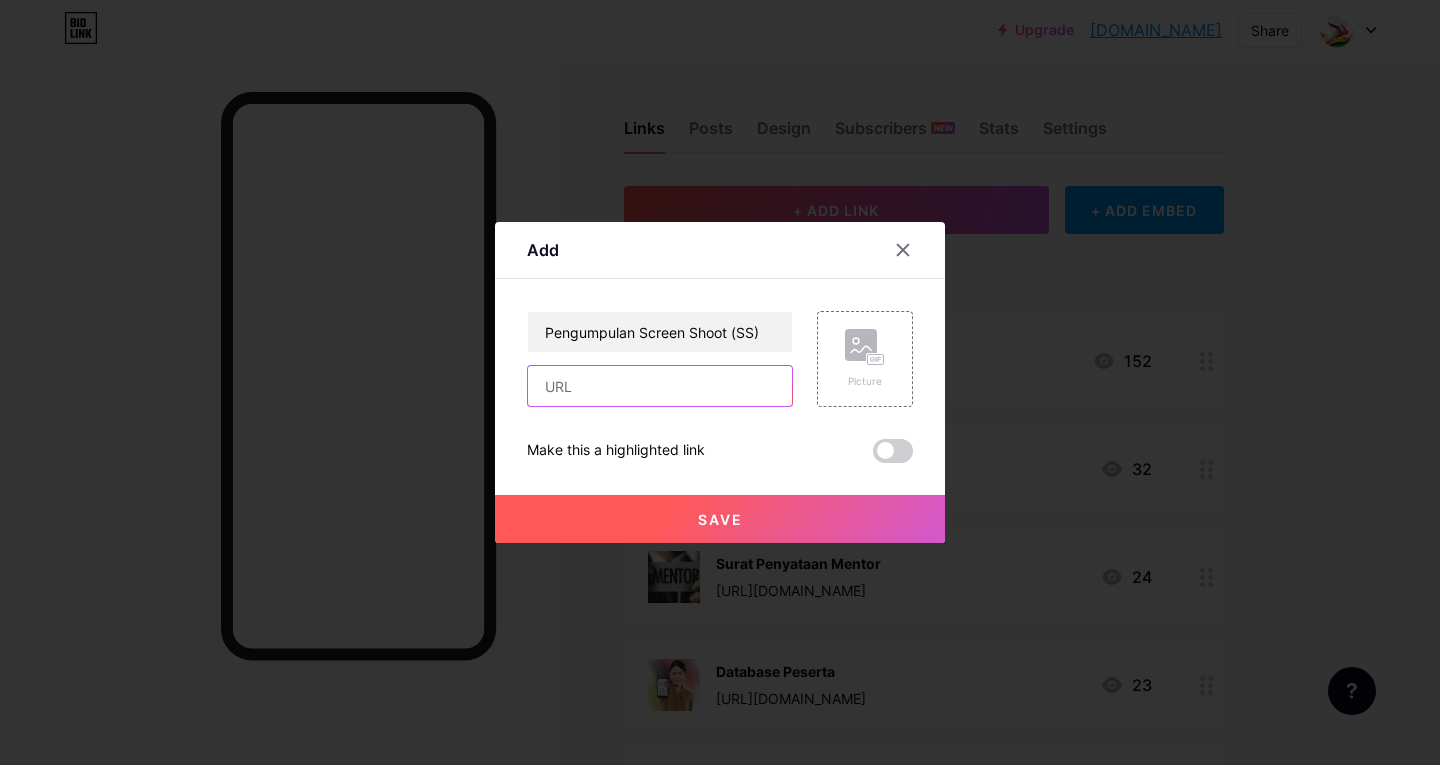 click at bounding box center [660, 386] 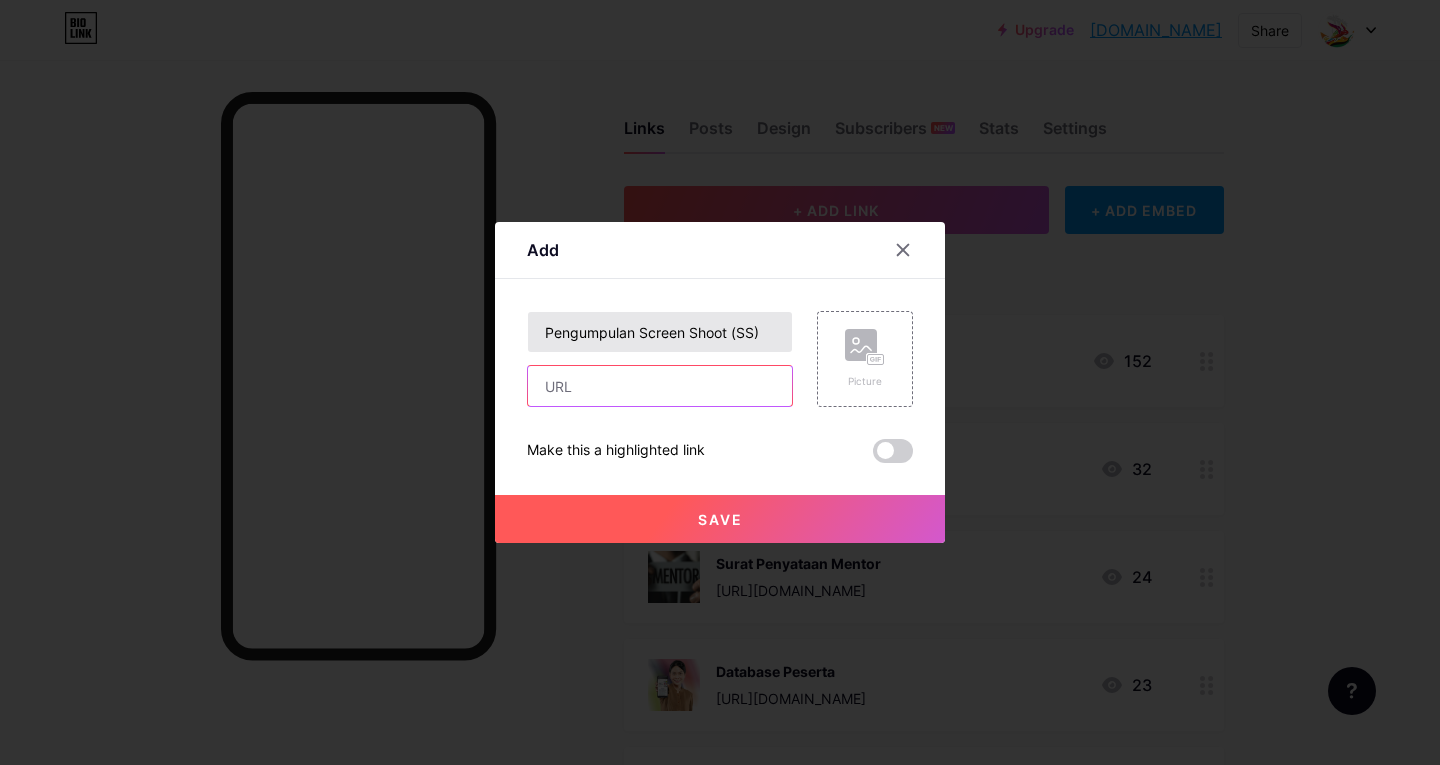 paste on "https://drive.google.com/drive/folders/1BW78Uz9iRas52qvcmWcyQr_G2GvnUVdY?usp=sharing" 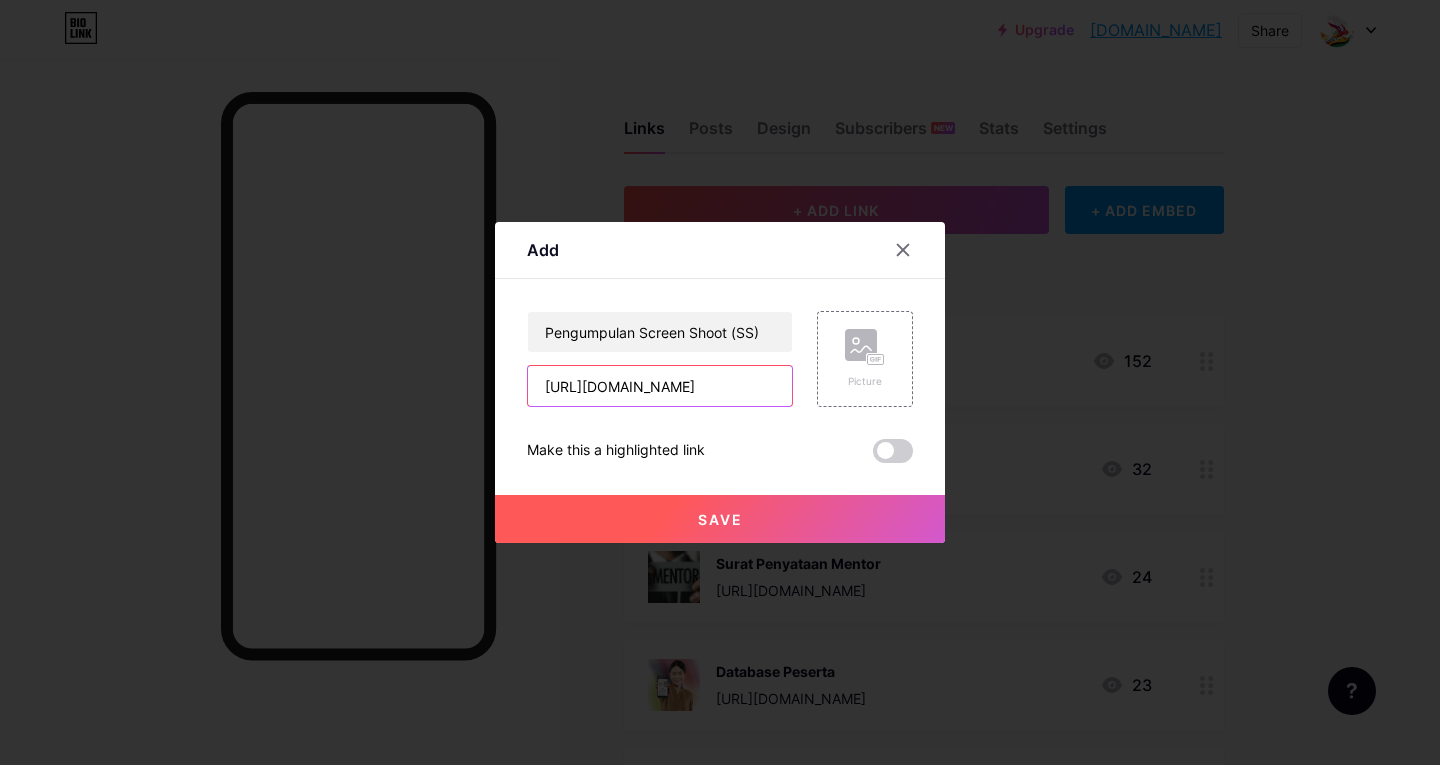 scroll, scrollTop: 0, scrollLeft: 398, axis: horizontal 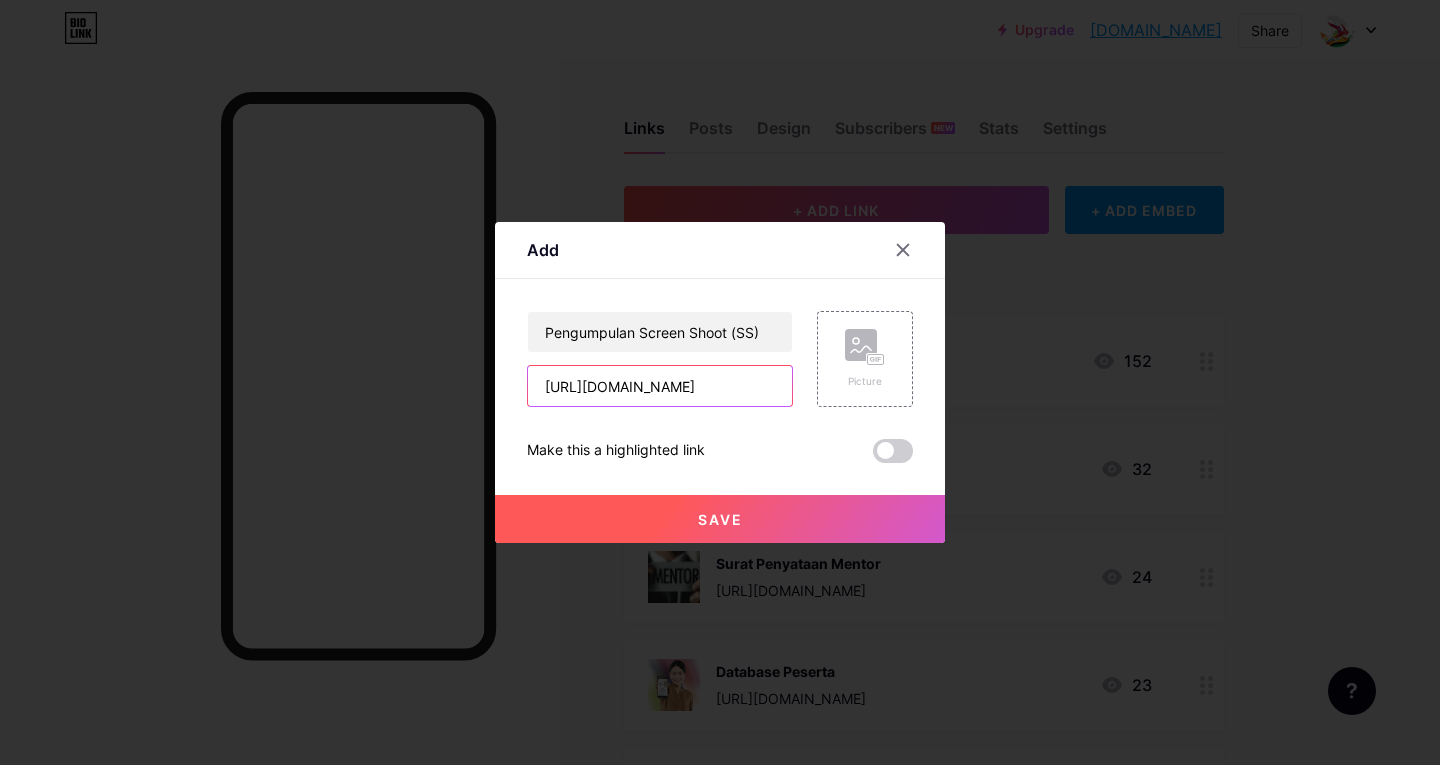 type on "https://drive.google.com/drive/folders/1BW78Uz9iRas52qvcmWcyQr_G2GvnUVdY?usp=sharing" 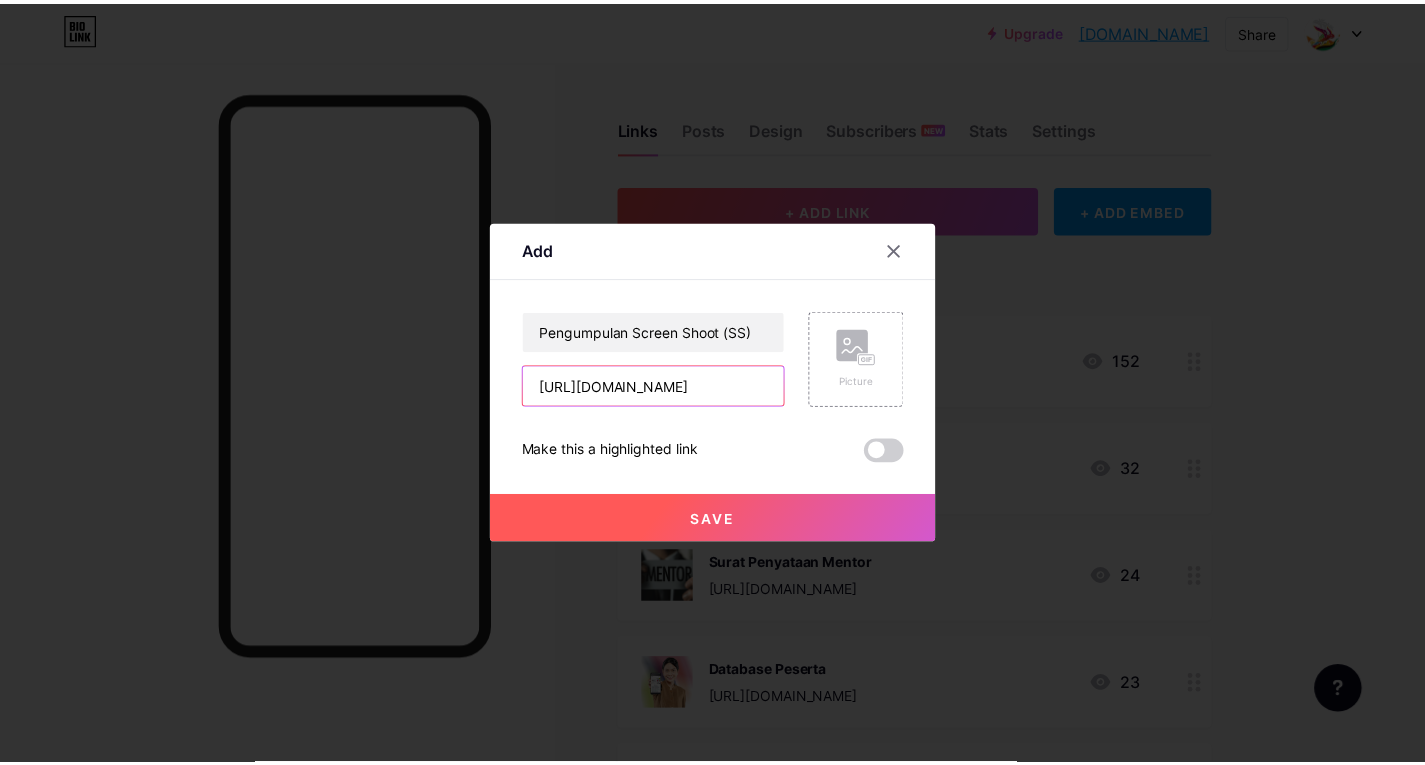 scroll, scrollTop: 0, scrollLeft: 0, axis: both 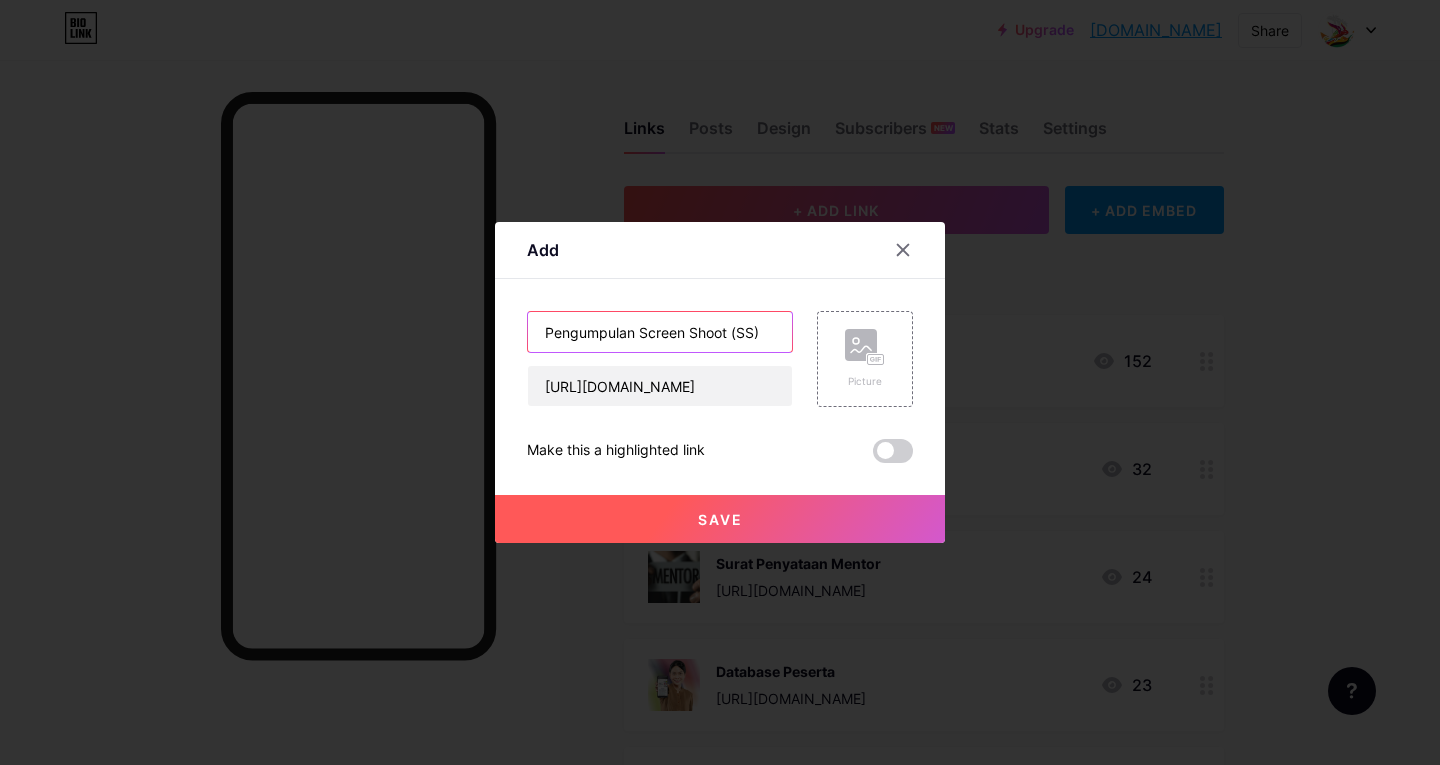 click on "Pengumpulan Screen Shoot (SS)" at bounding box center [660, 332] 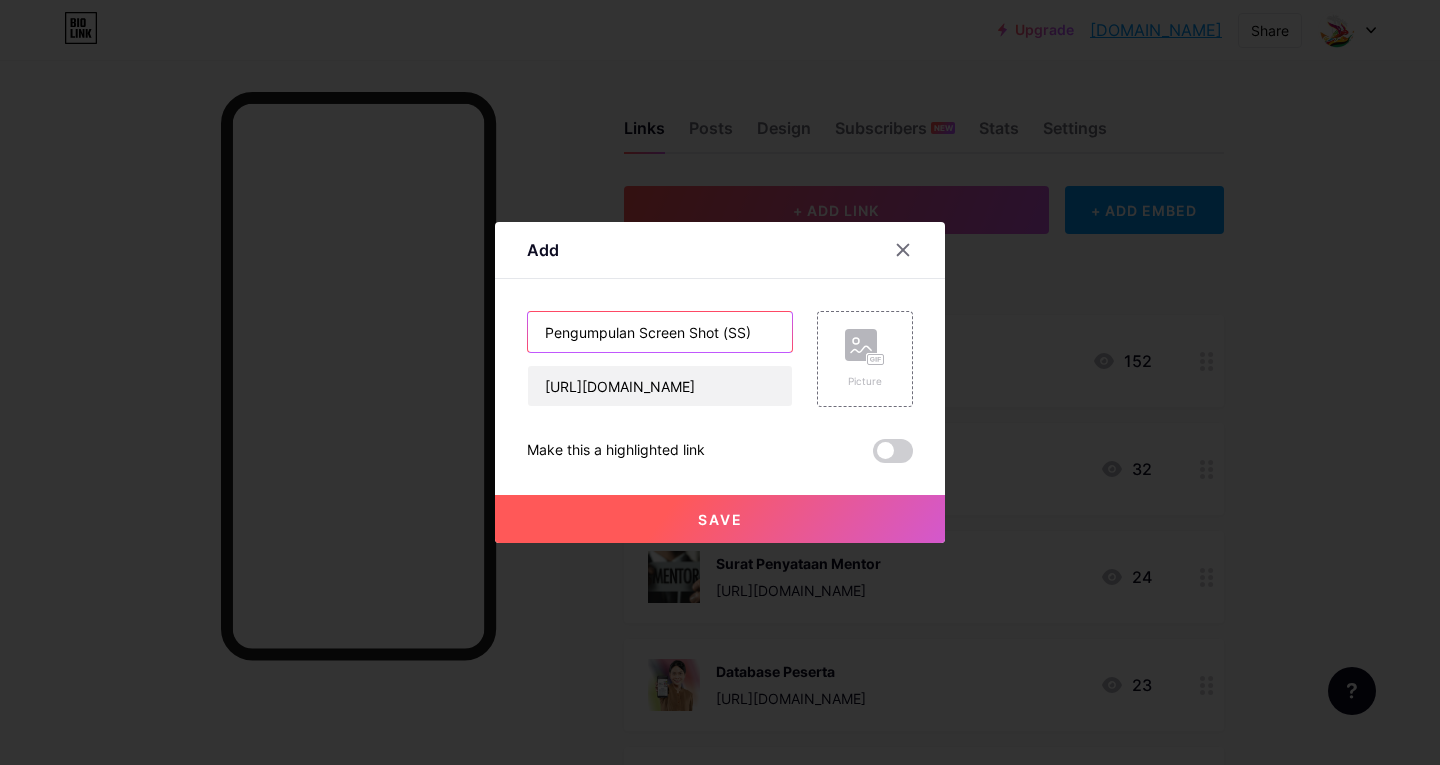 type on "Pengumpulan Screen Shot (SS)" 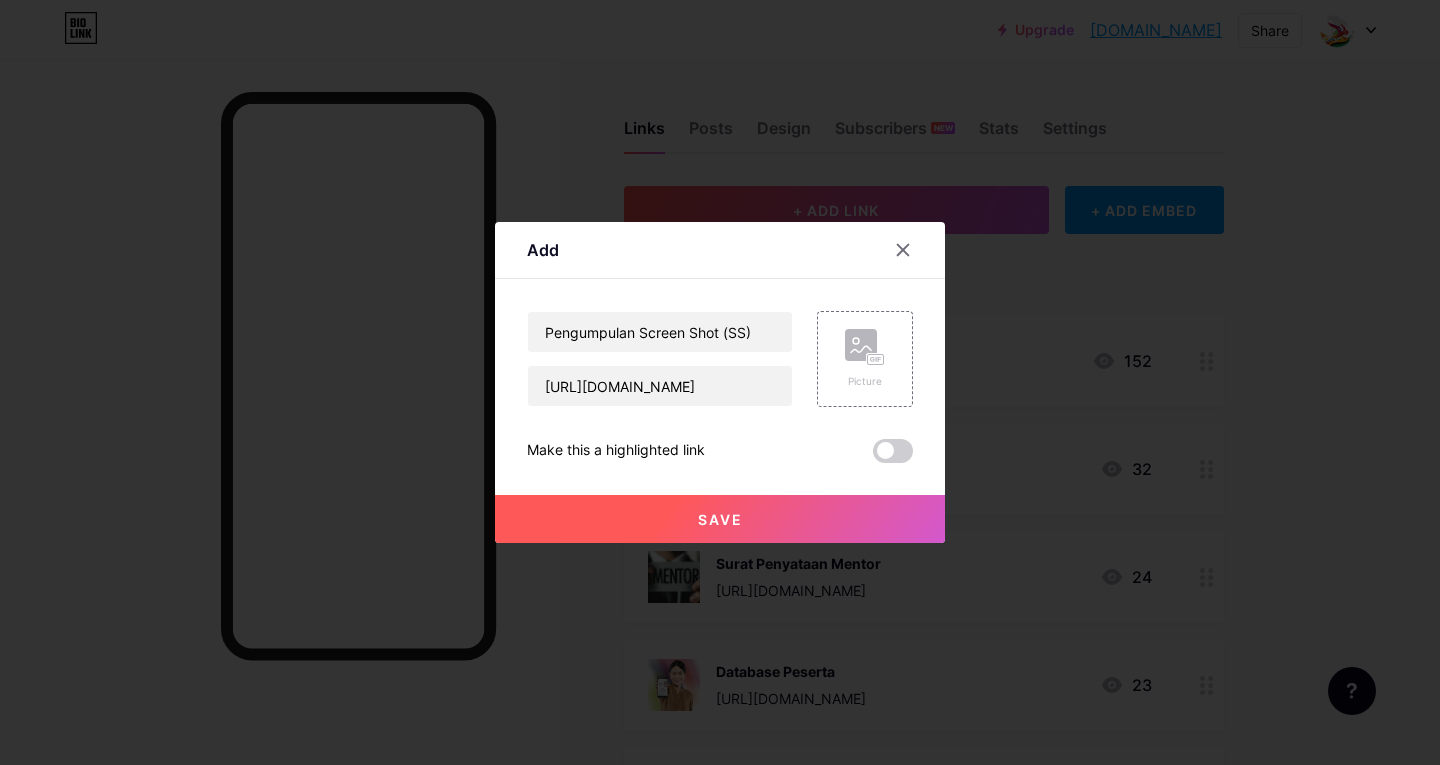 click on "Save" at bounding box center (720, 519) 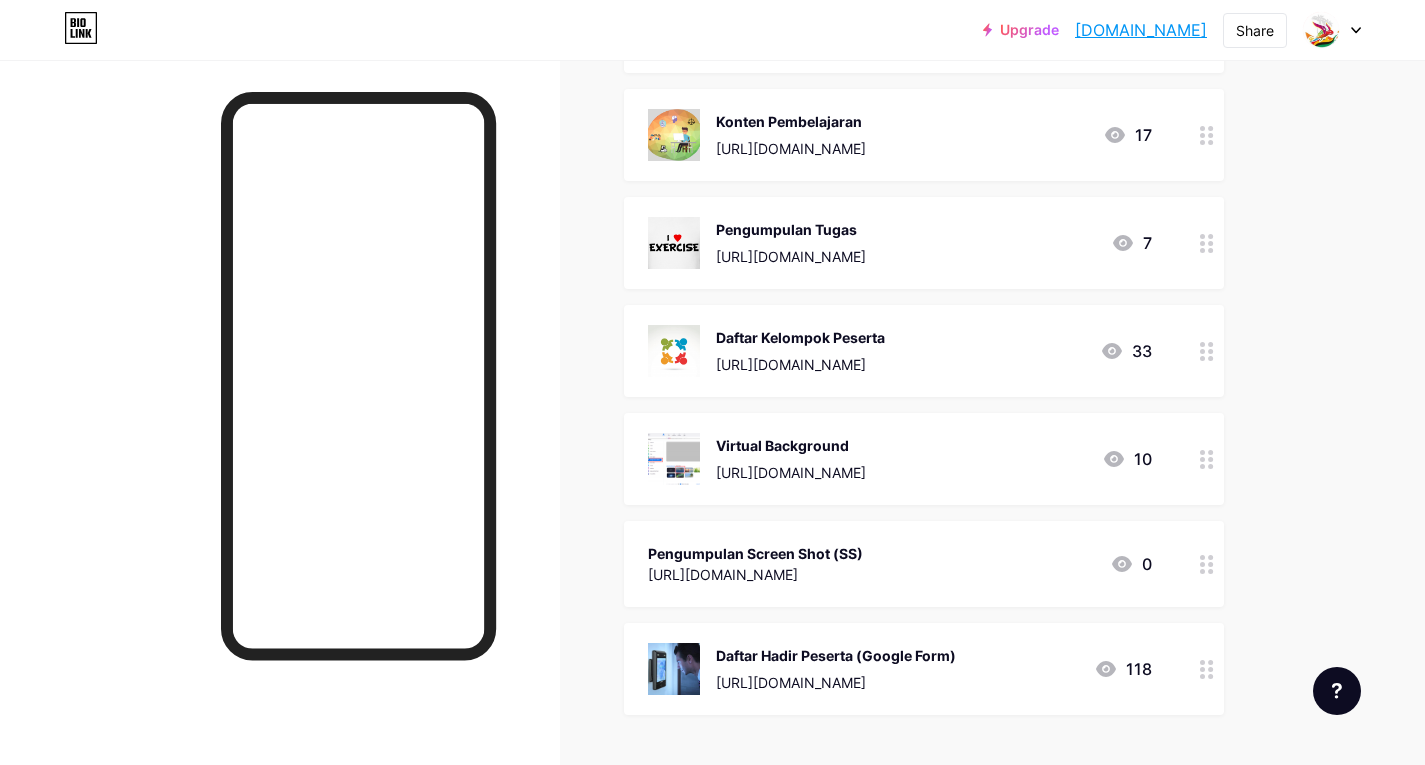 scroll, scrollTop: 800, scrollLeft: 0, axis: vertical 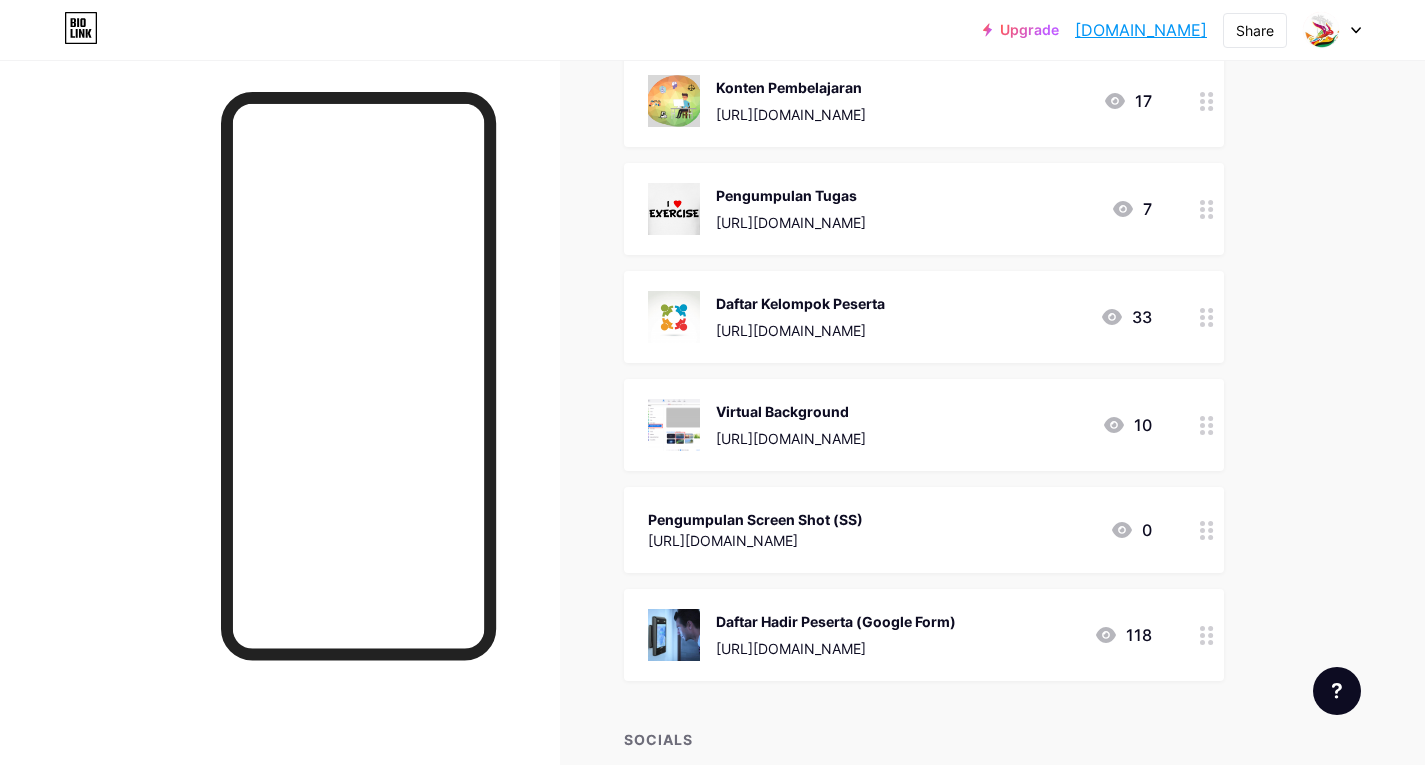 click at bounding box center [1207, 530] 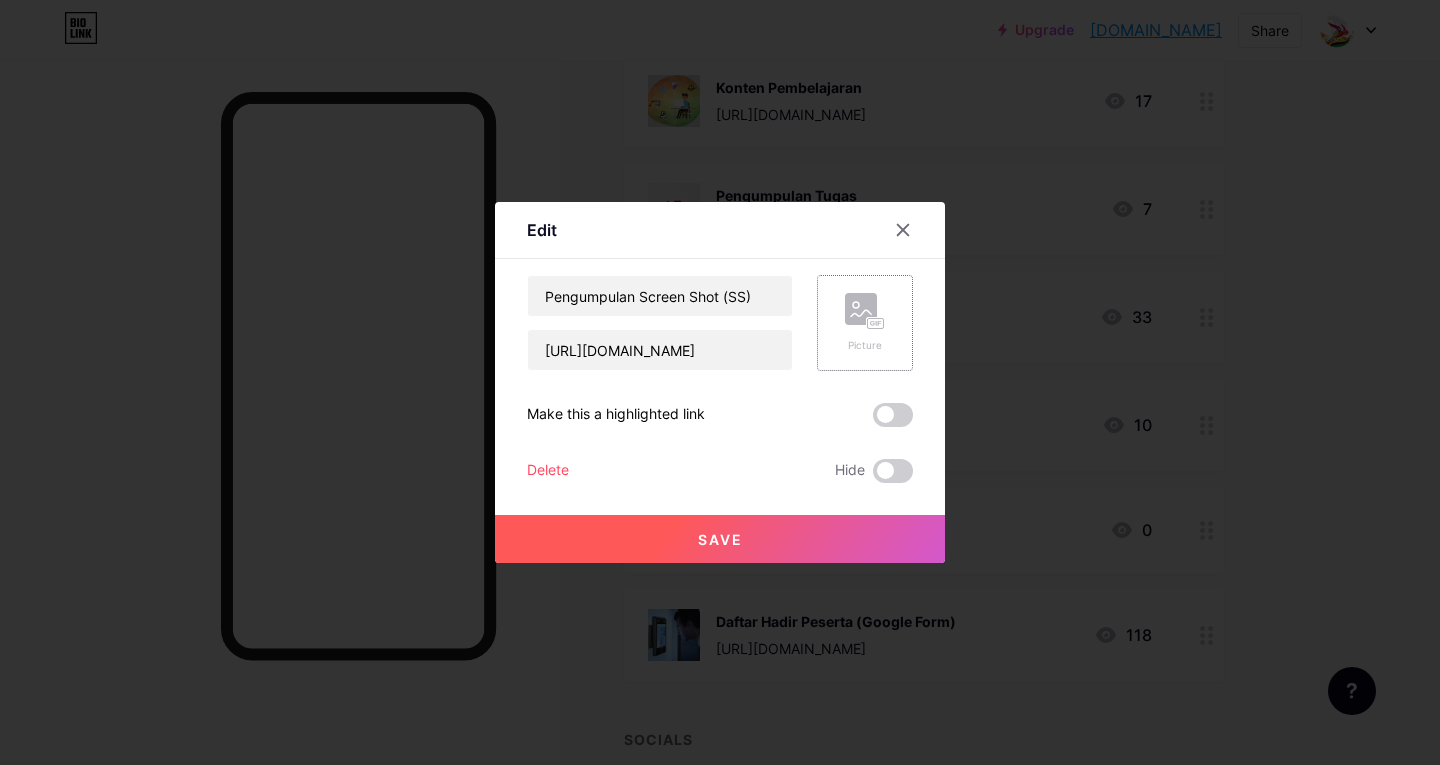 click 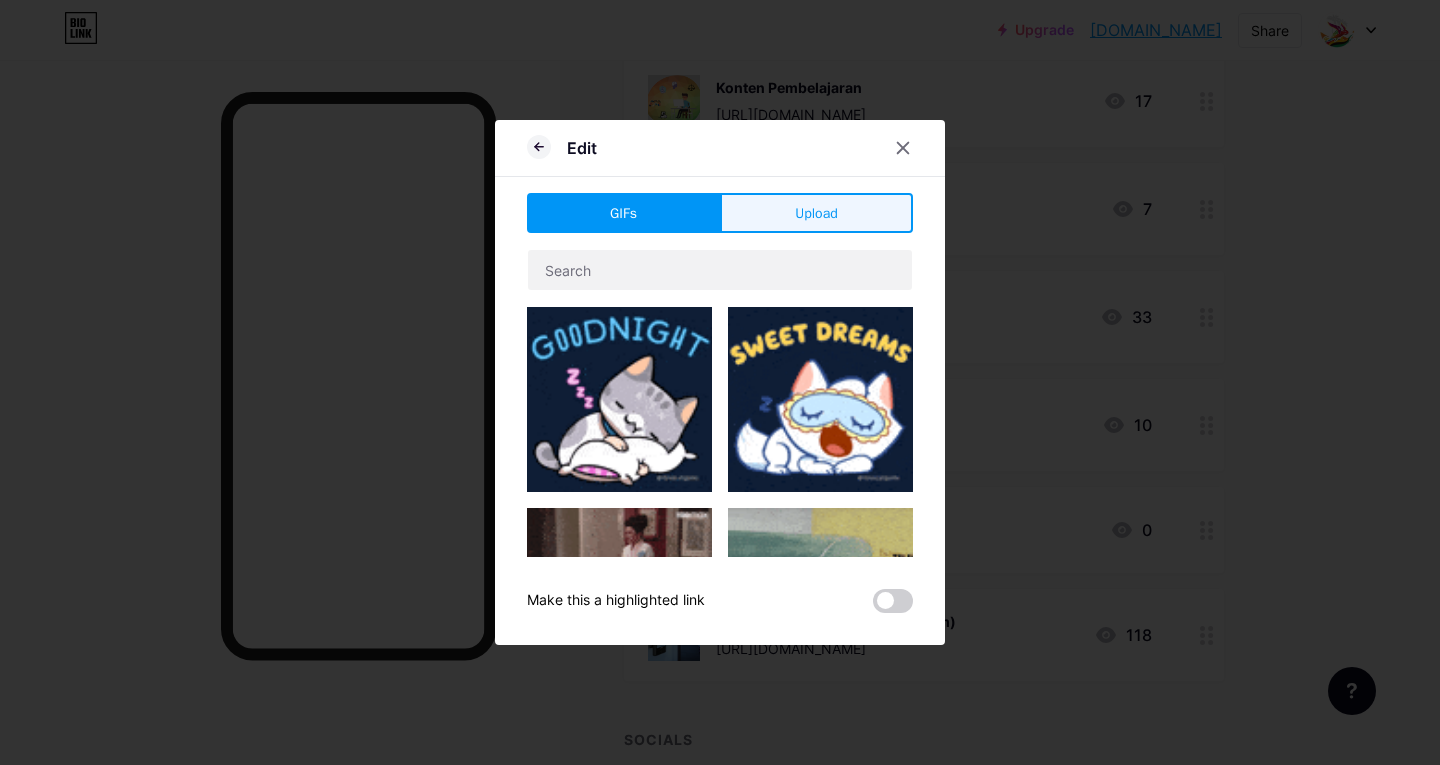 click on "Upload" at bounding box center (816, 213) 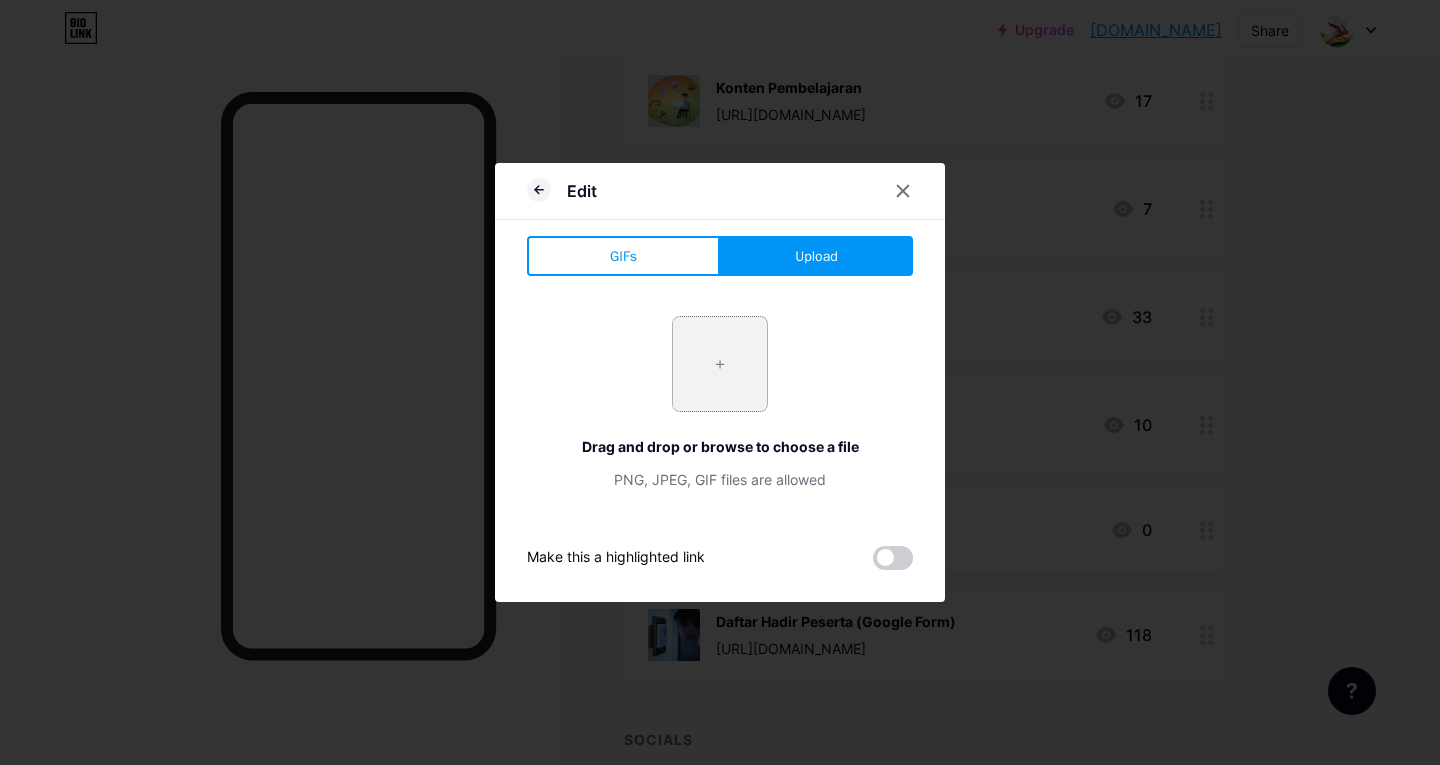 click at bounding box center (720, 364) 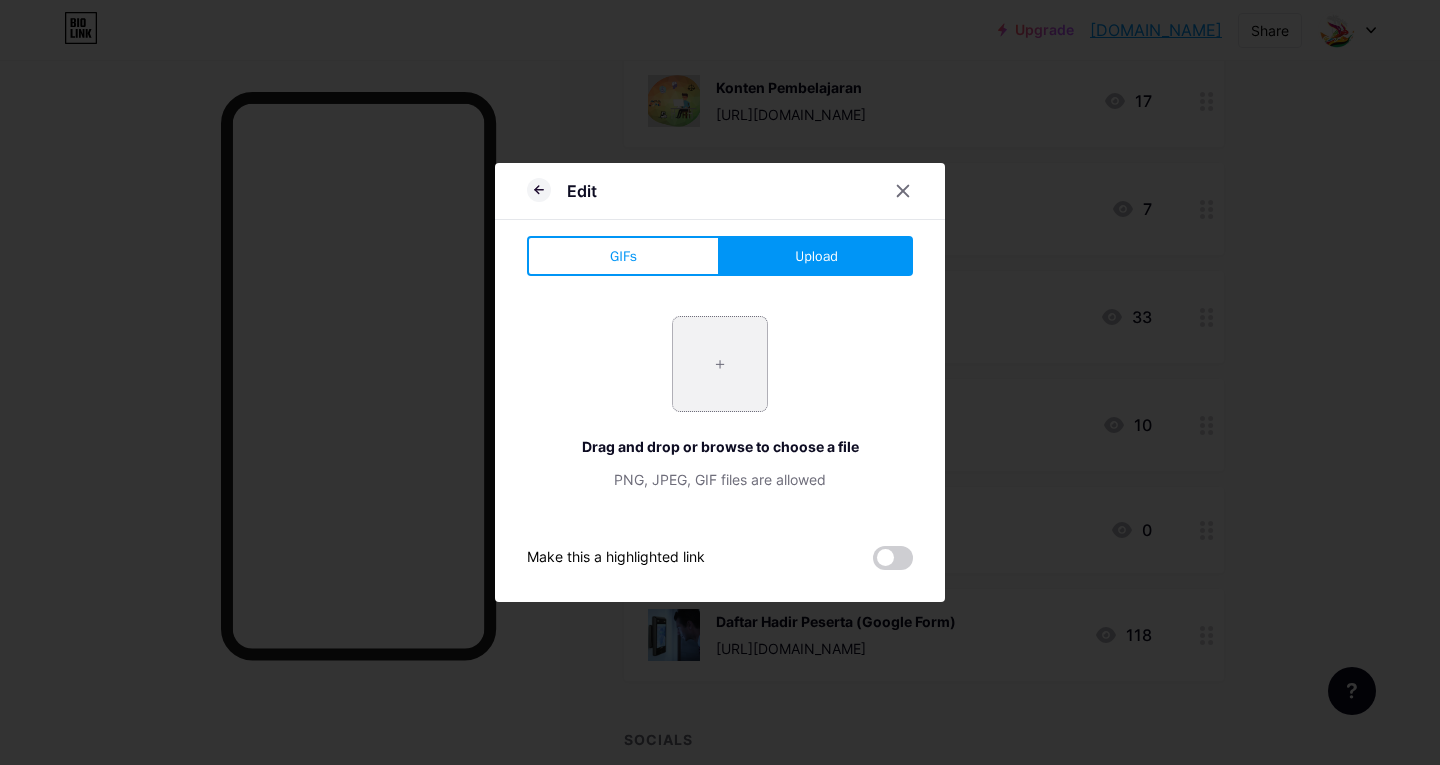 type on "C:\fakepath\screenshot_app-1.webp" 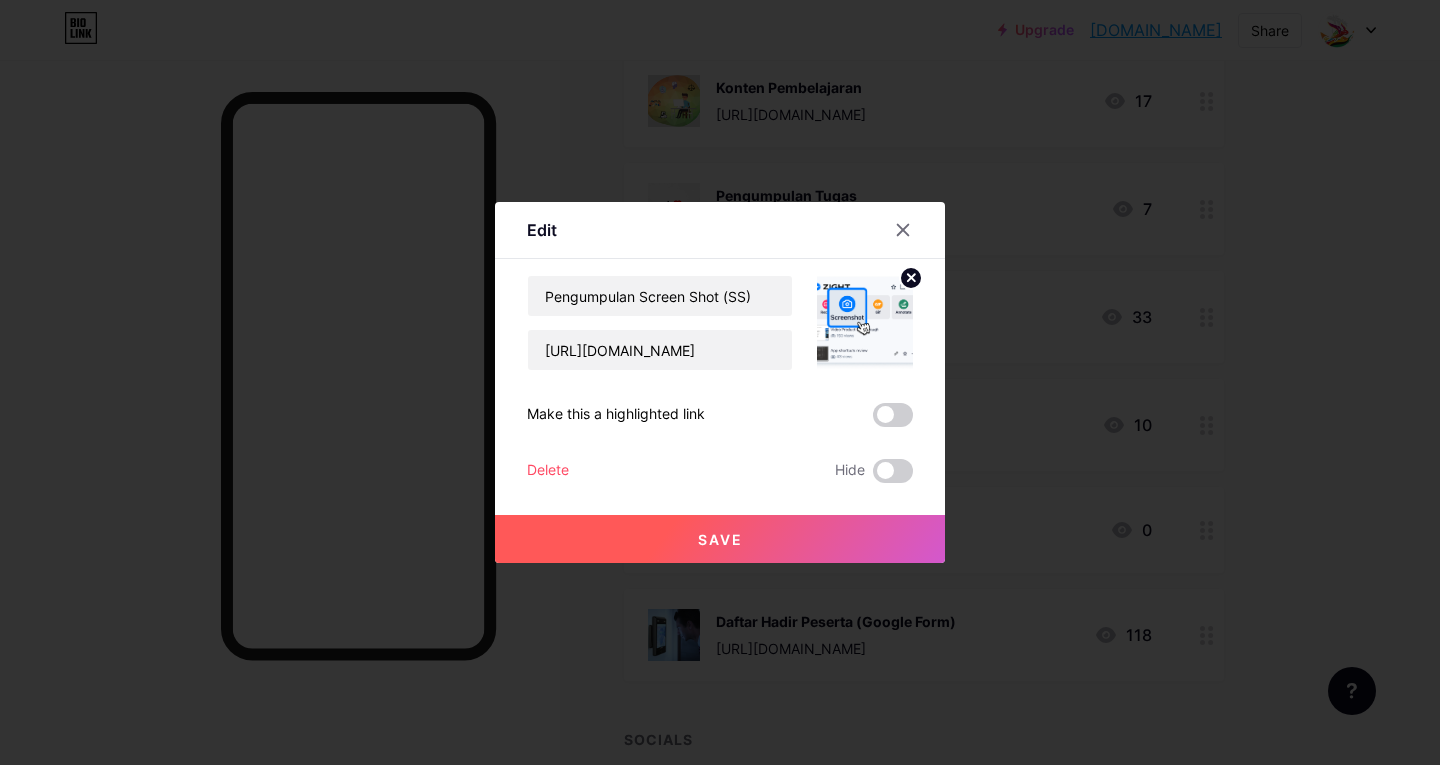 click on "Save" at bounding box center [720, 539] 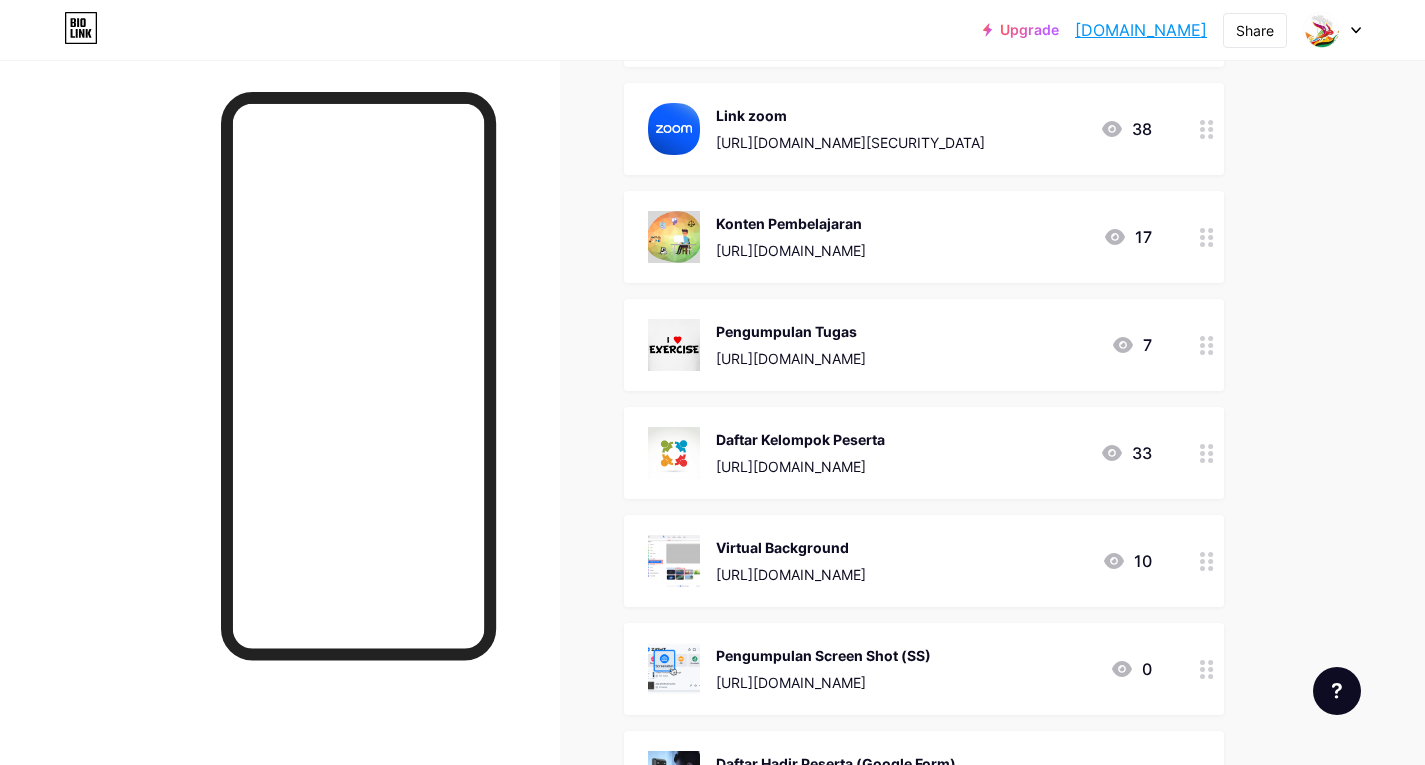 scroll, scrollTop: 494, scrollLeft: 0, axis: vertical 